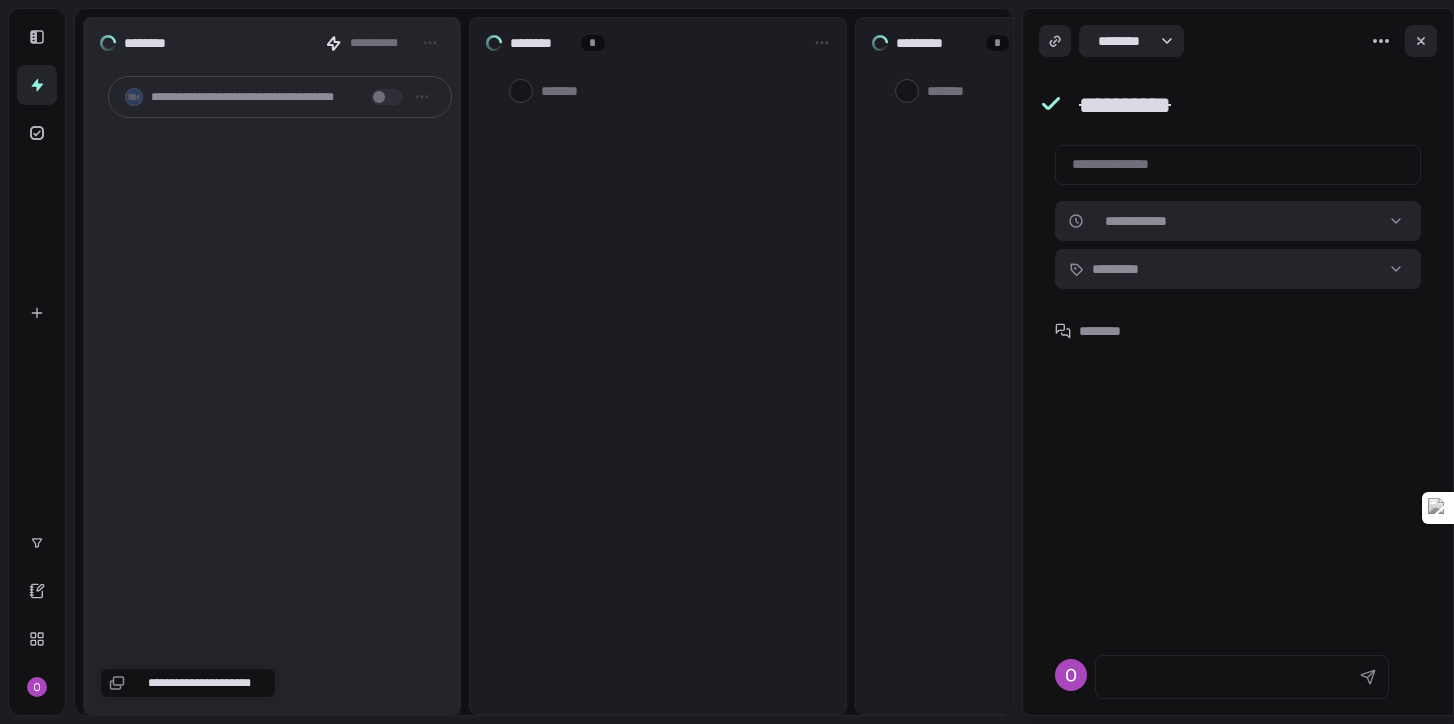 scroll, scrollTop: 0, scrollLeft: 0, axis: both 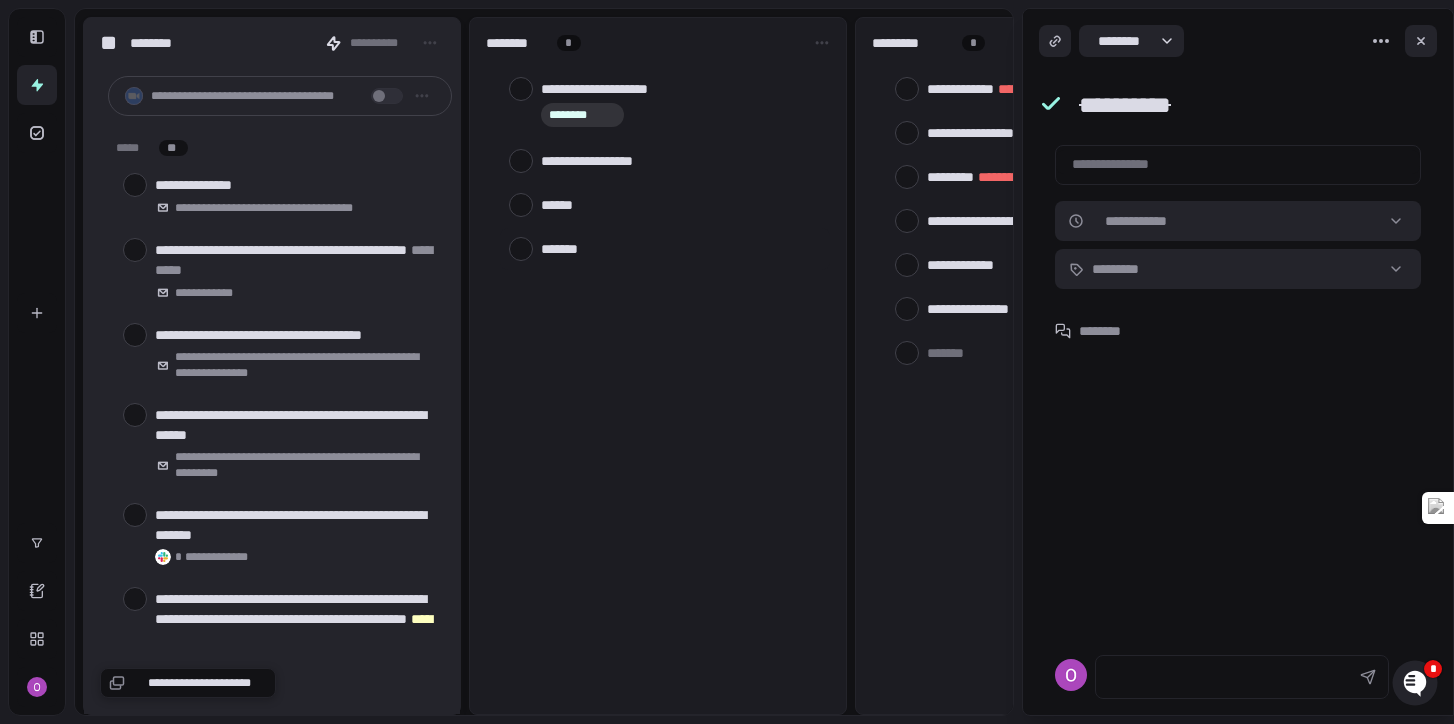 click at bounding box center (681, 248) 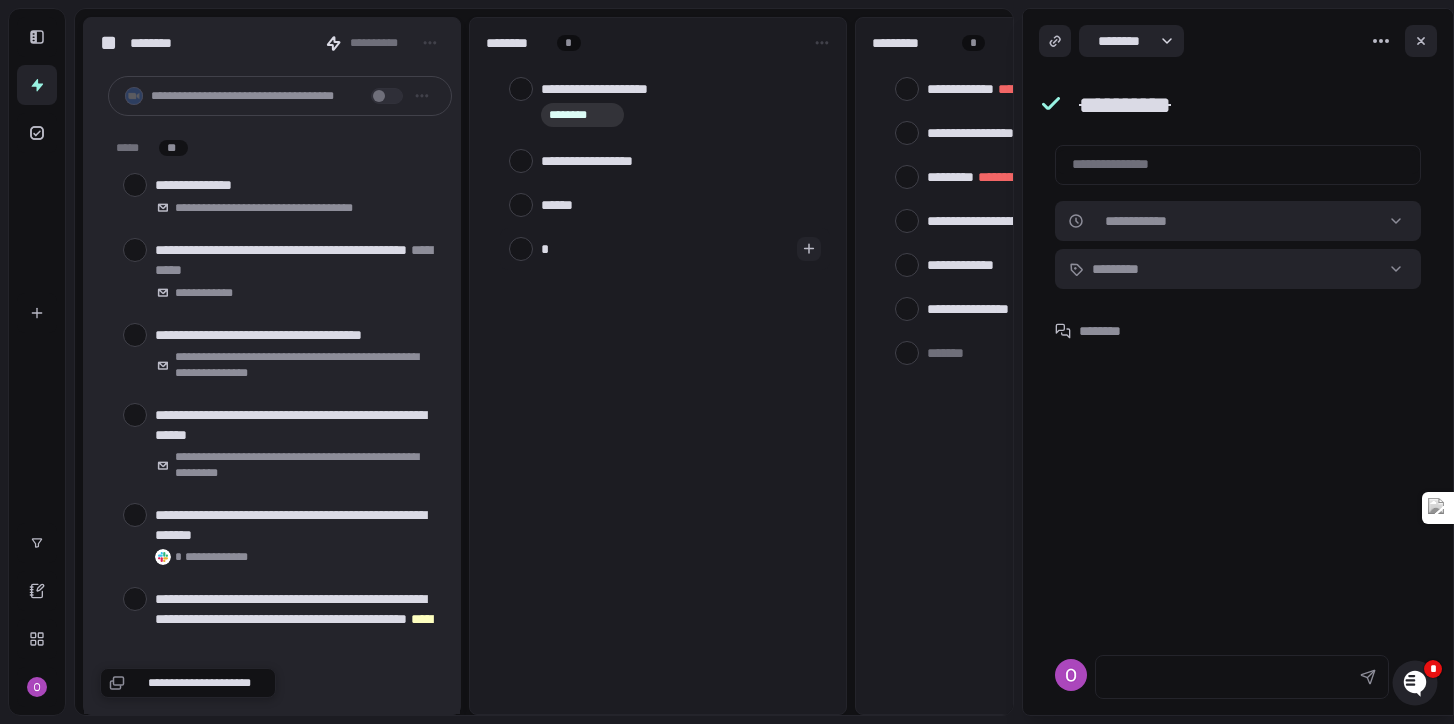 type on "**" 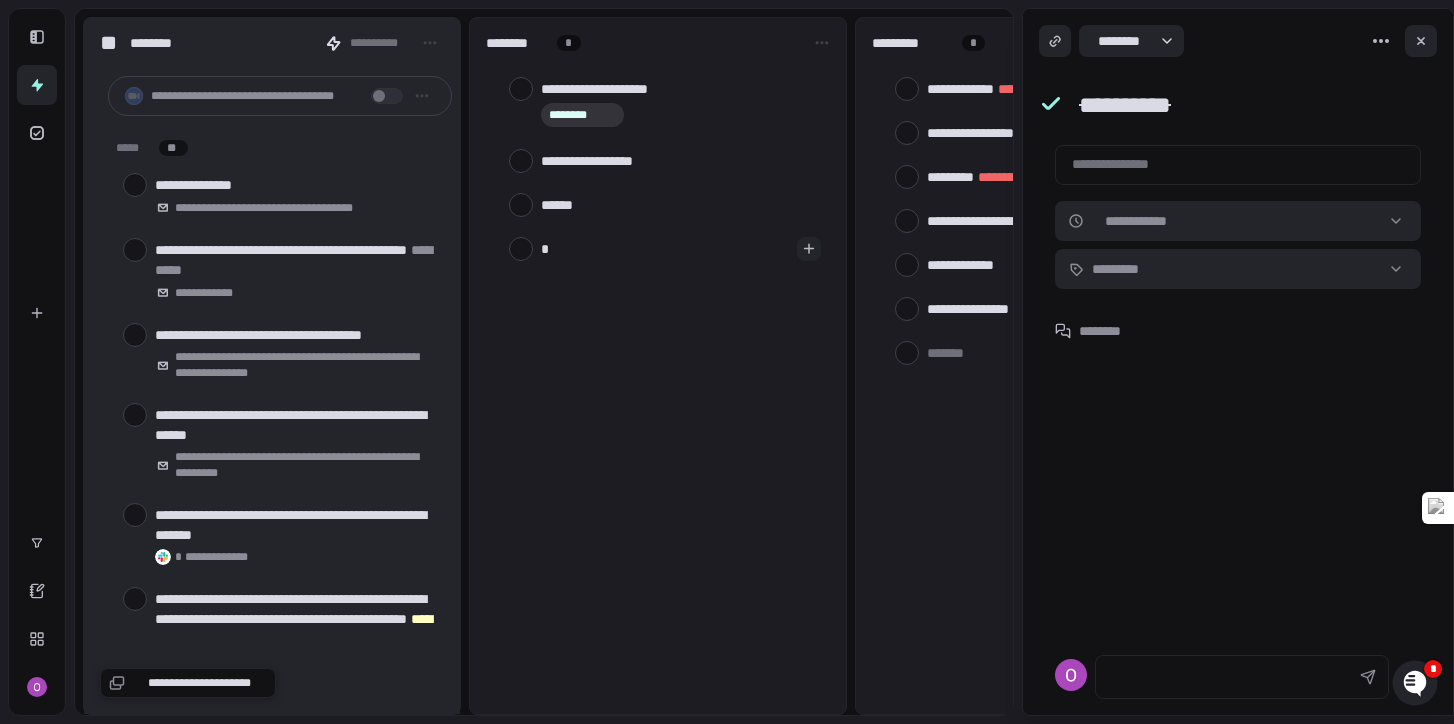 type on "*" 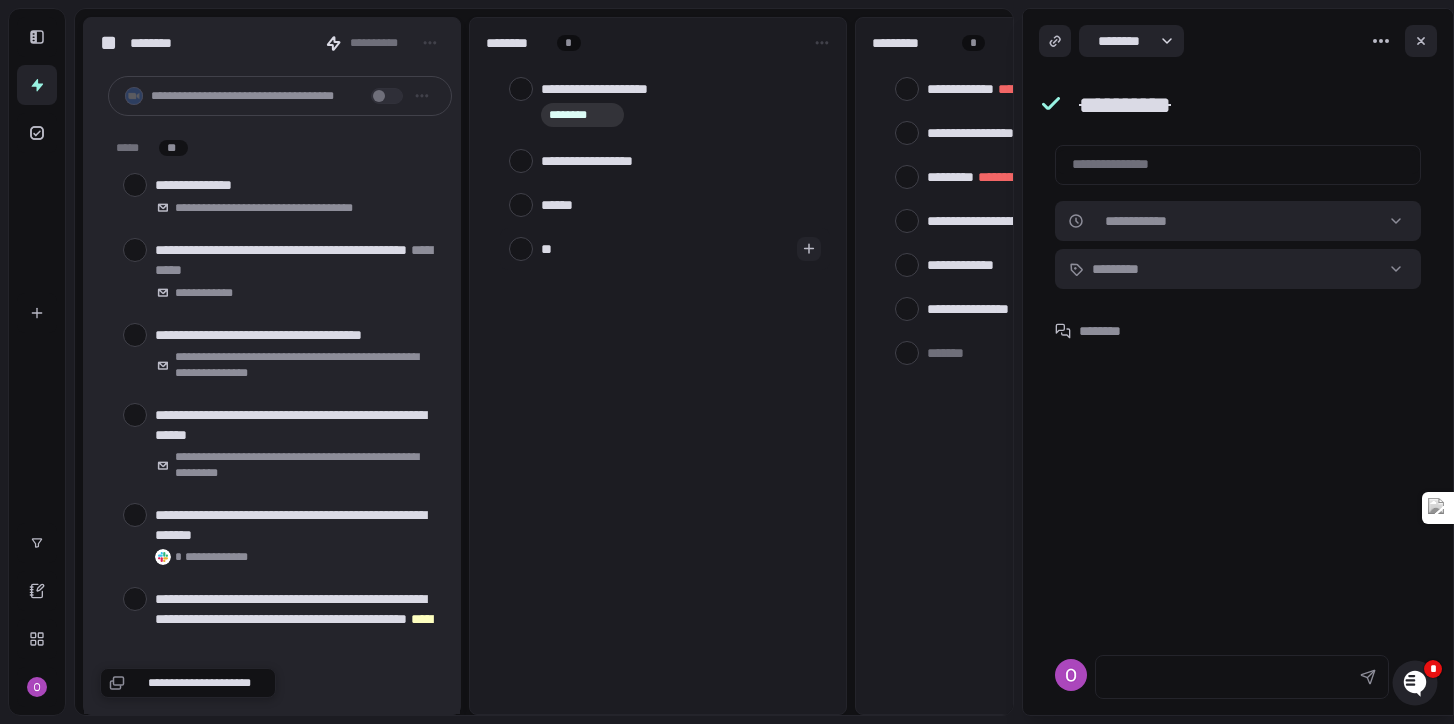 type on "***" 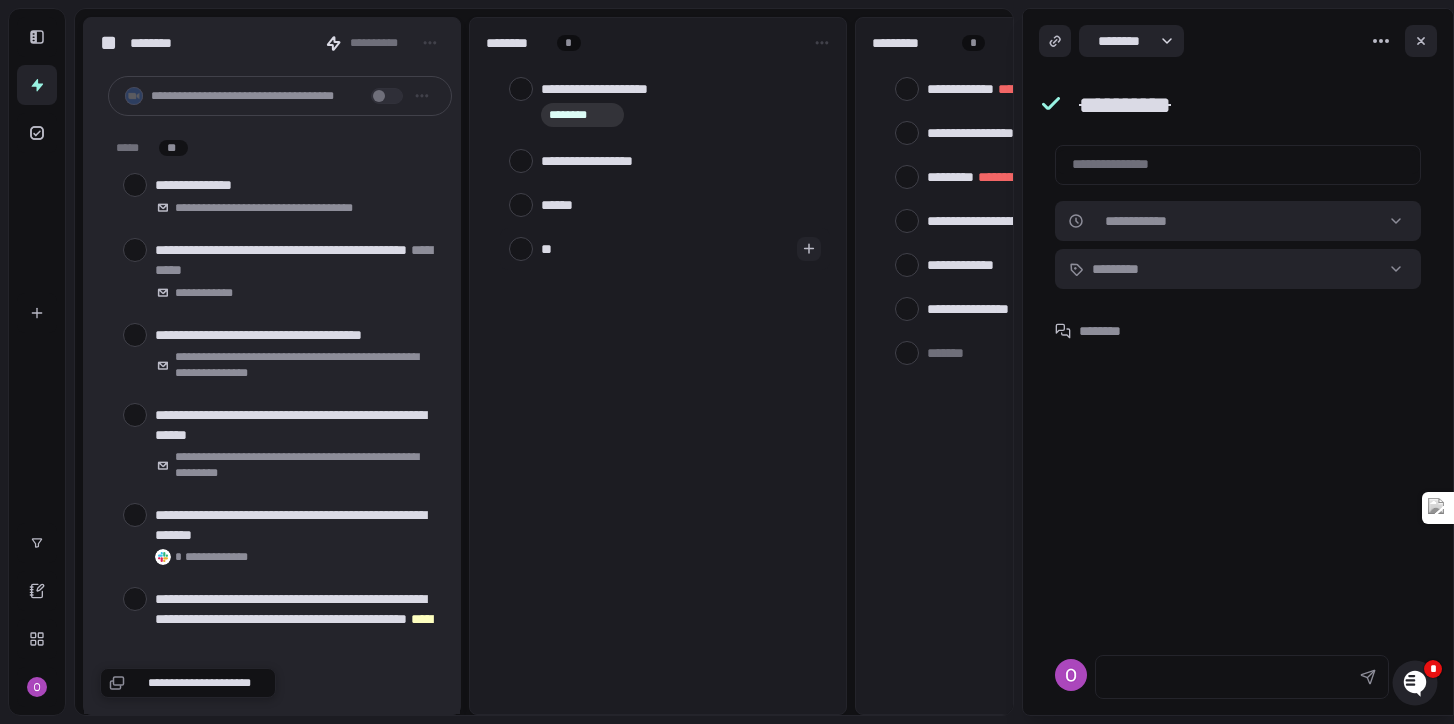 type on "*" 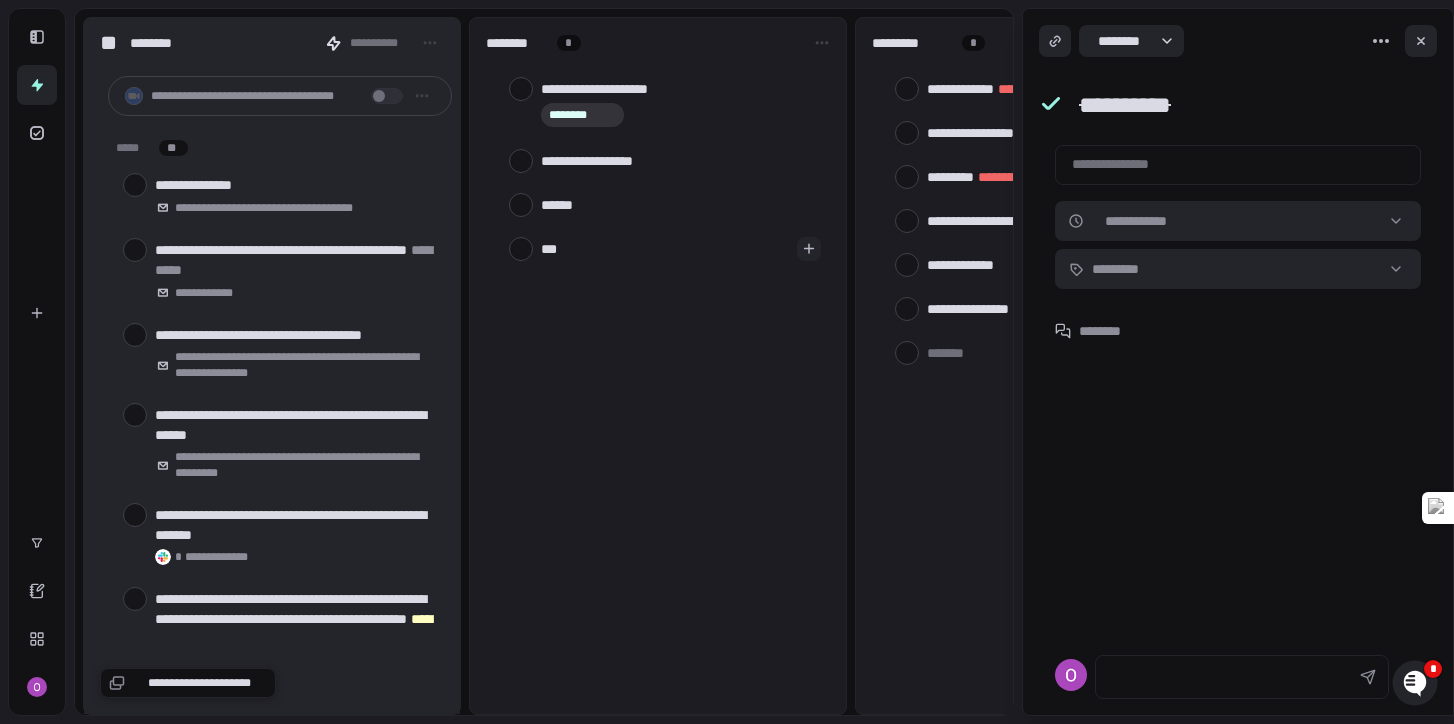 type on "****" 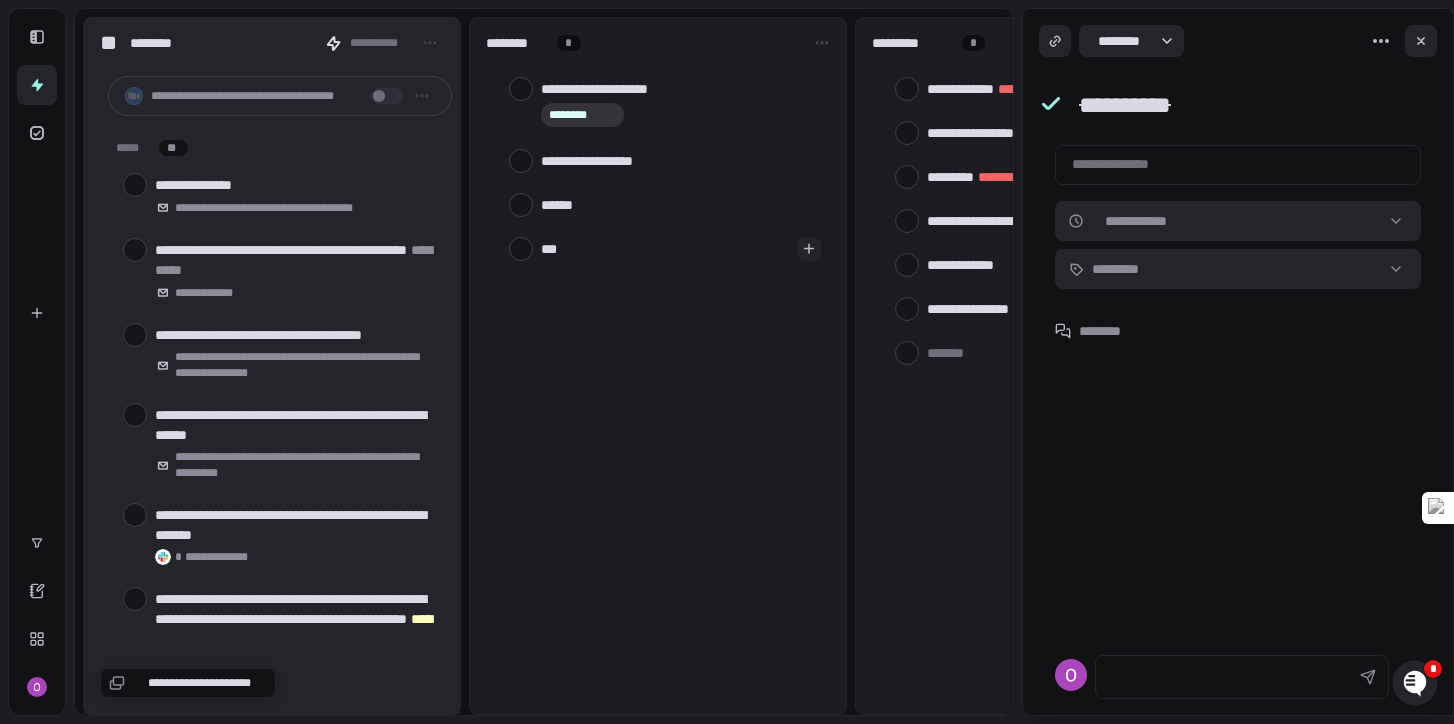 type on "*" 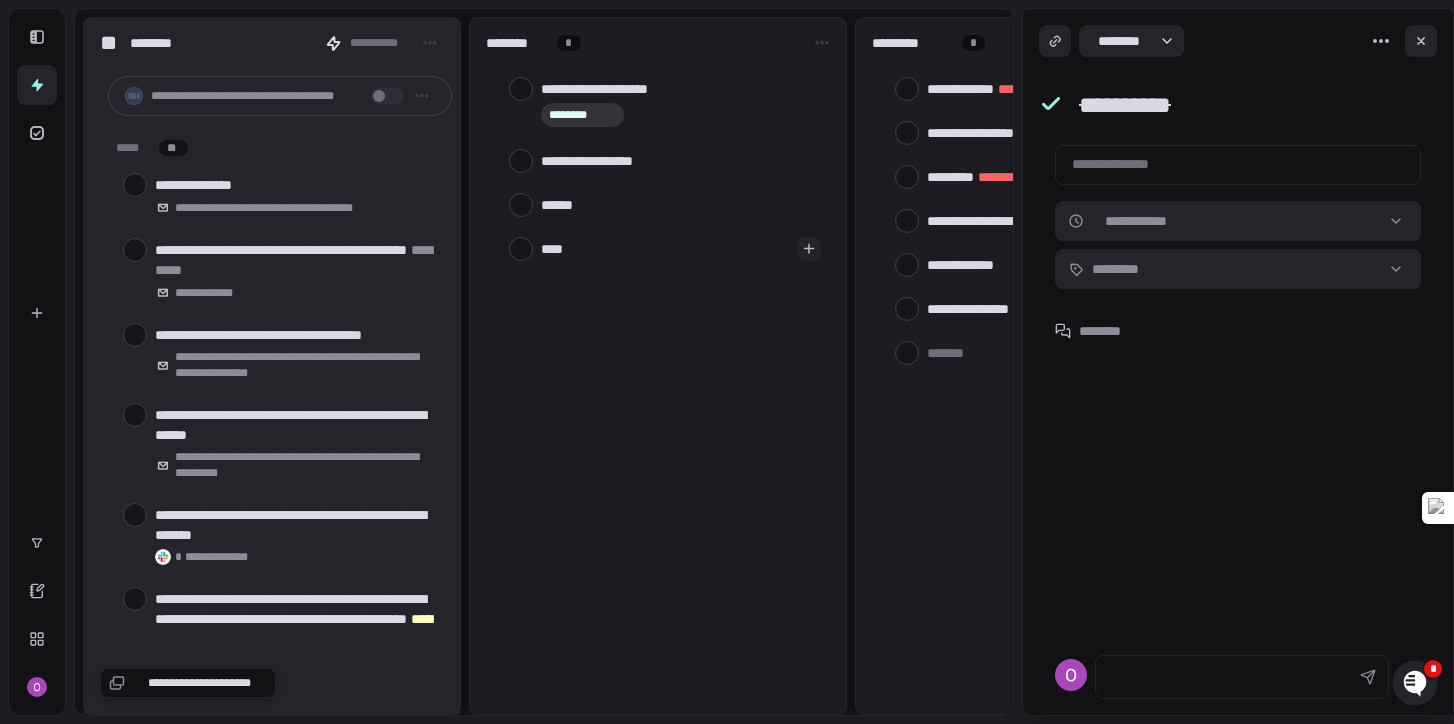 type on "****" 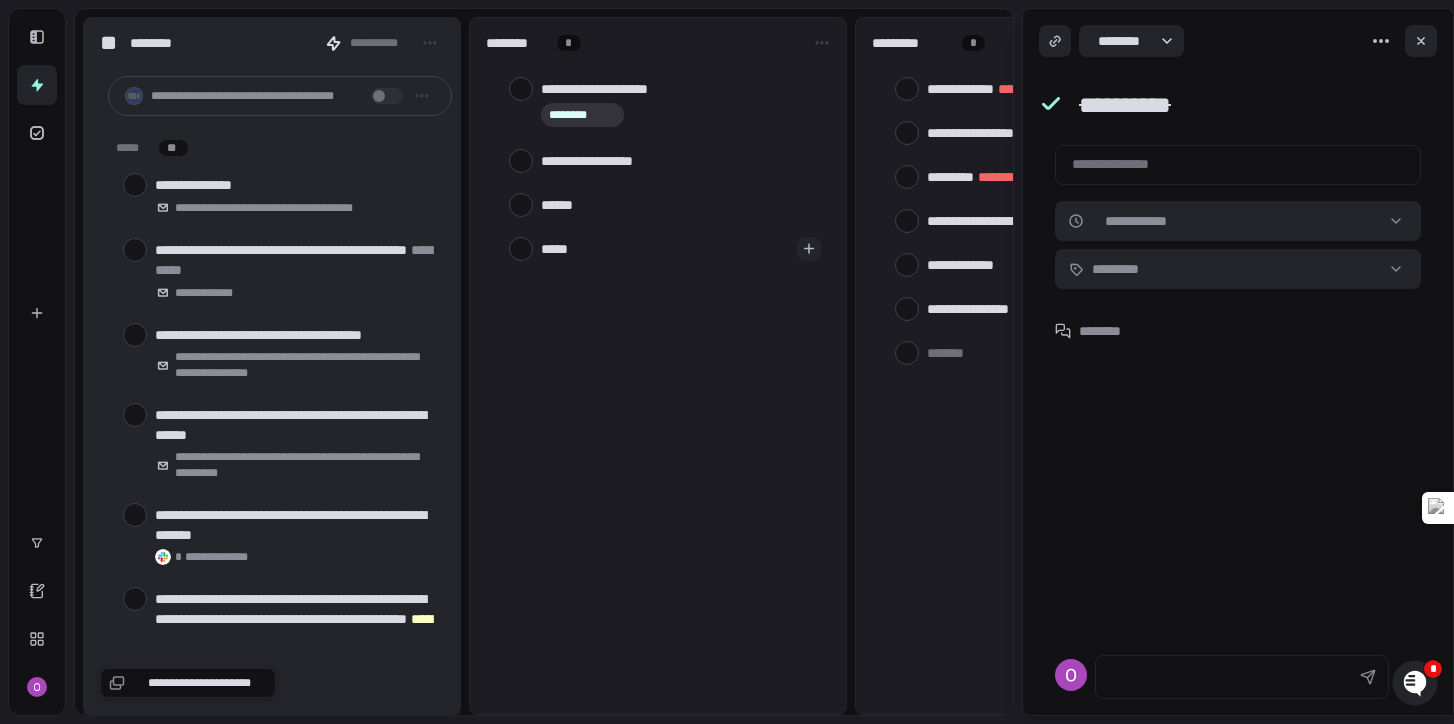 type on "*" 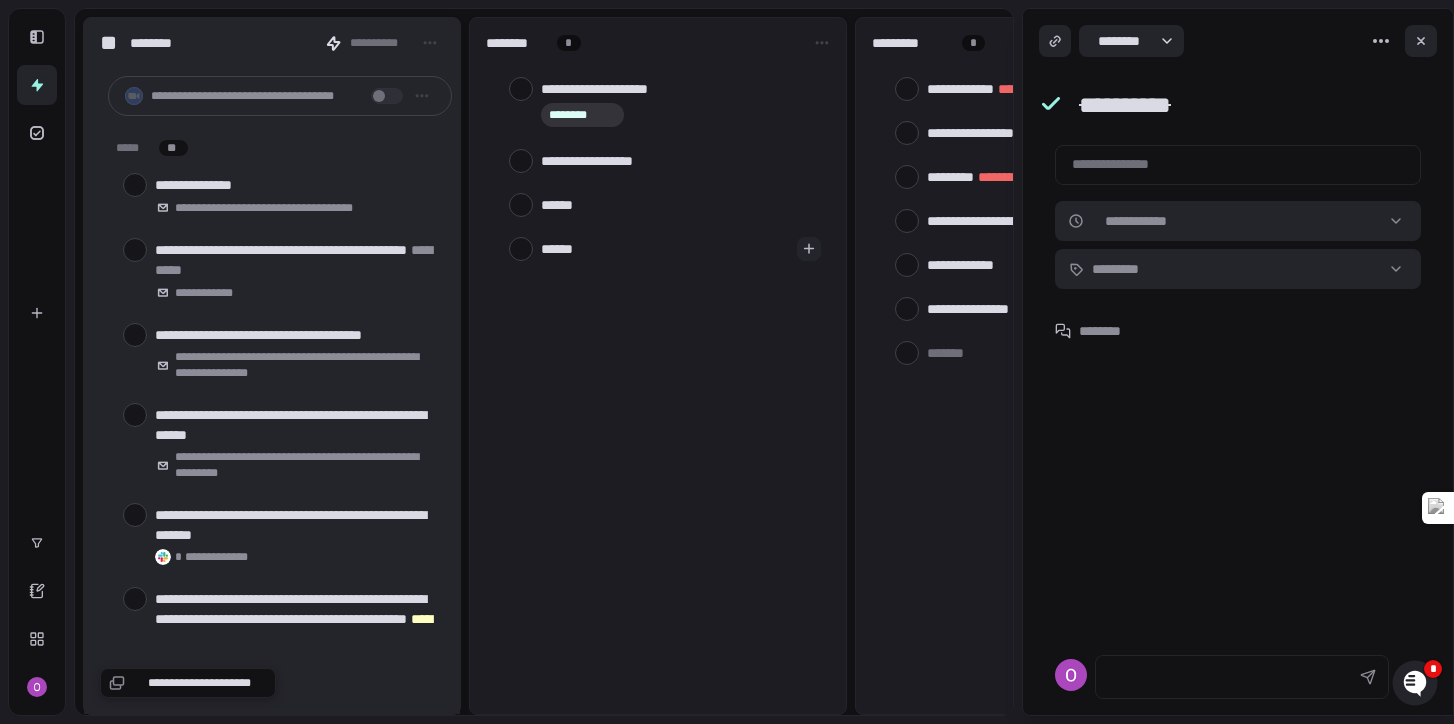 type on "*******" 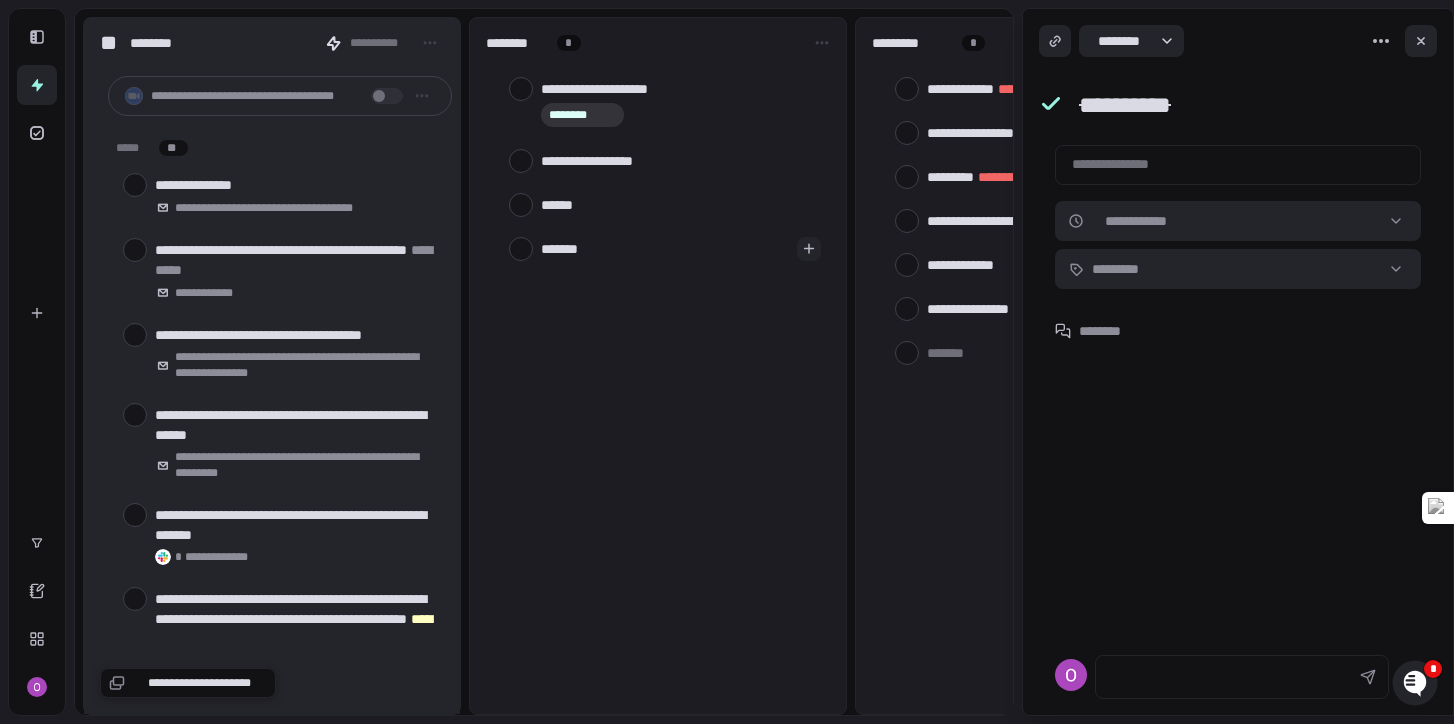 type on "********" 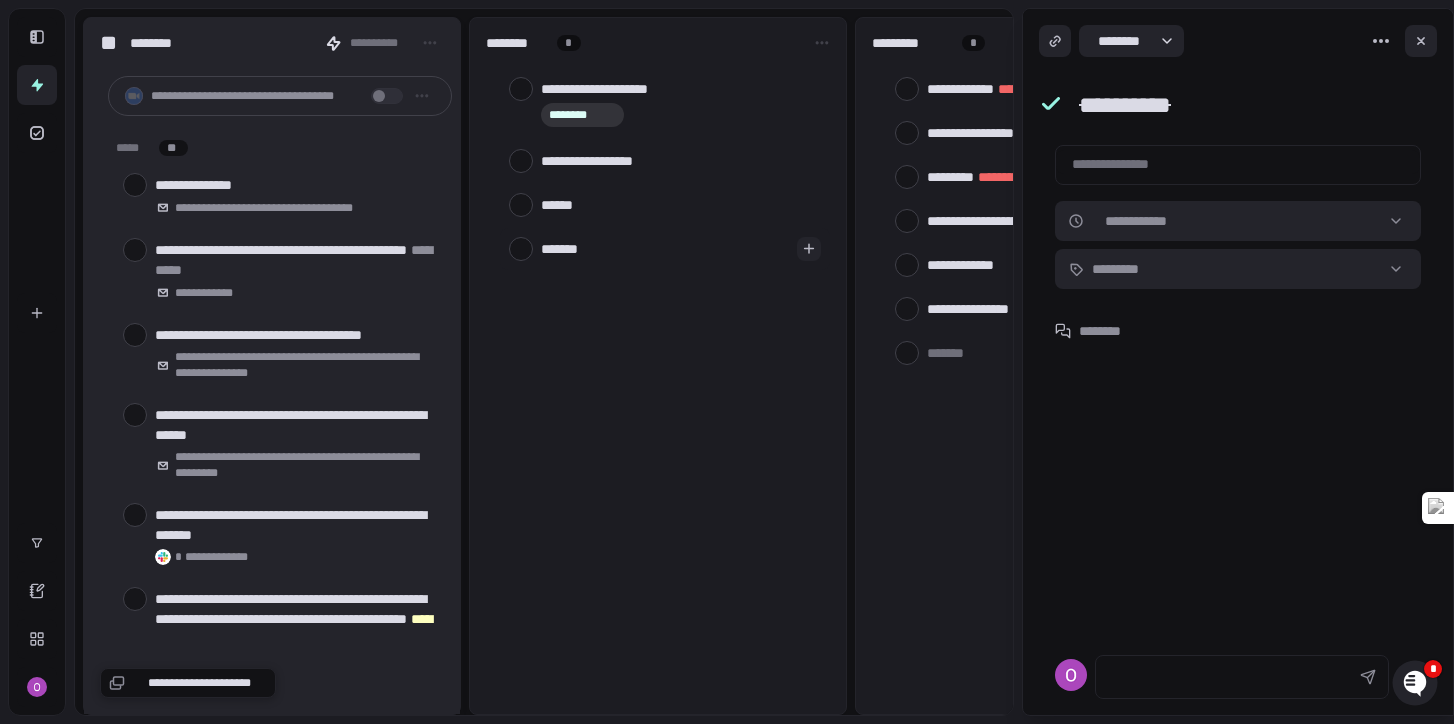 type on "*" 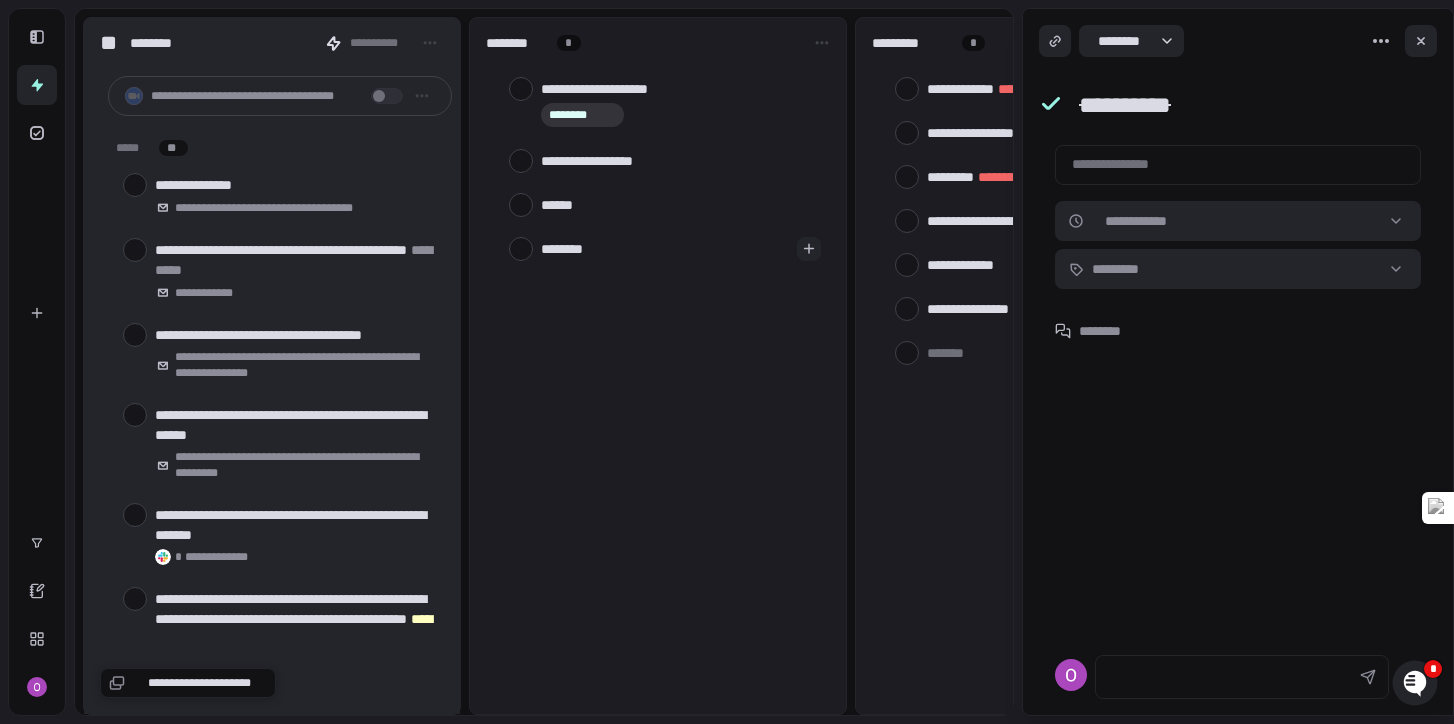 type on "*********" 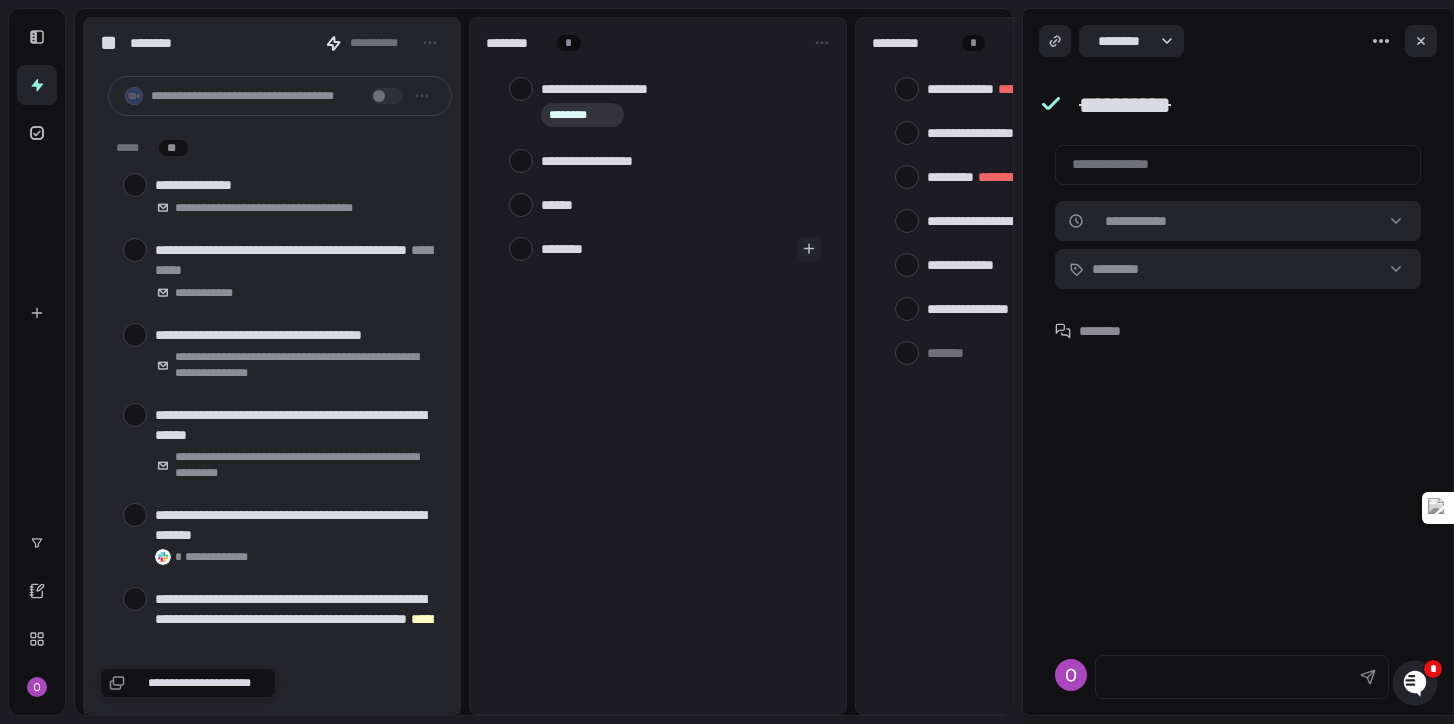 type on "*" 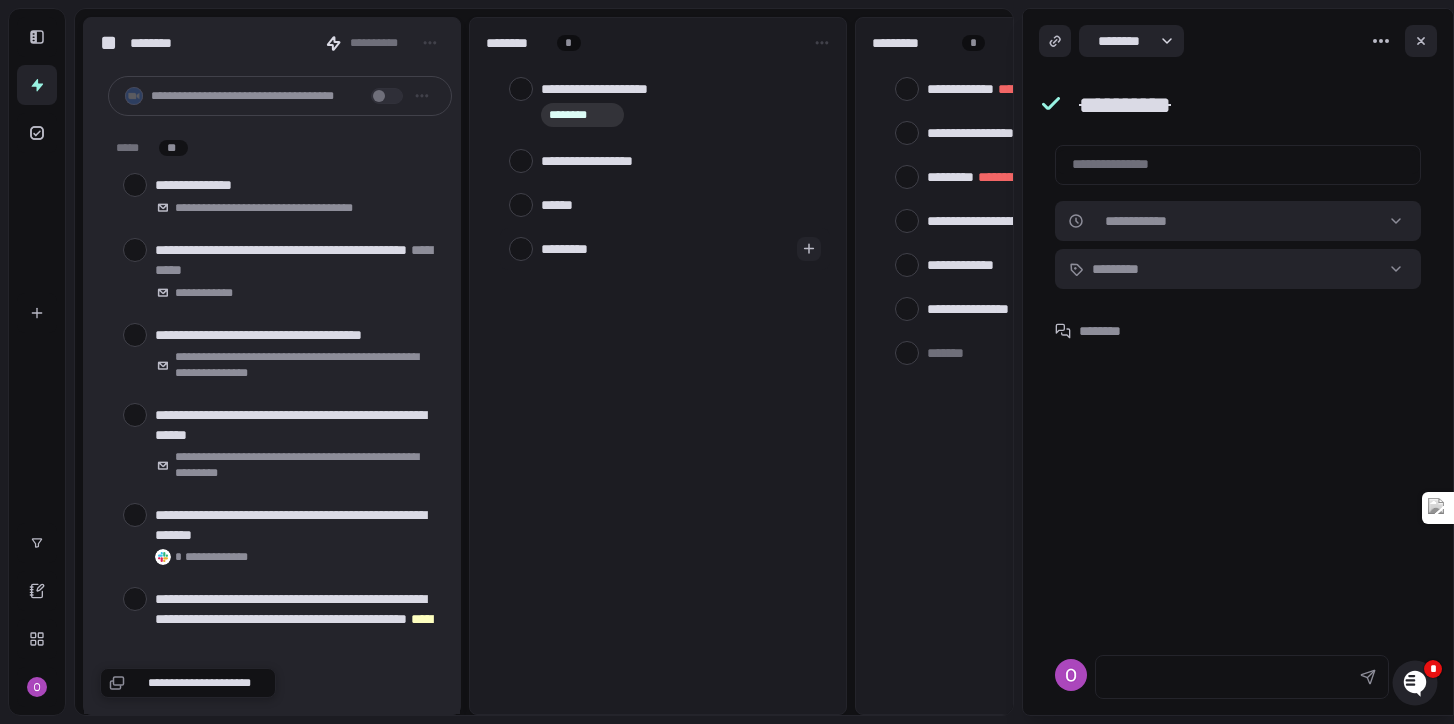 type on "**********" 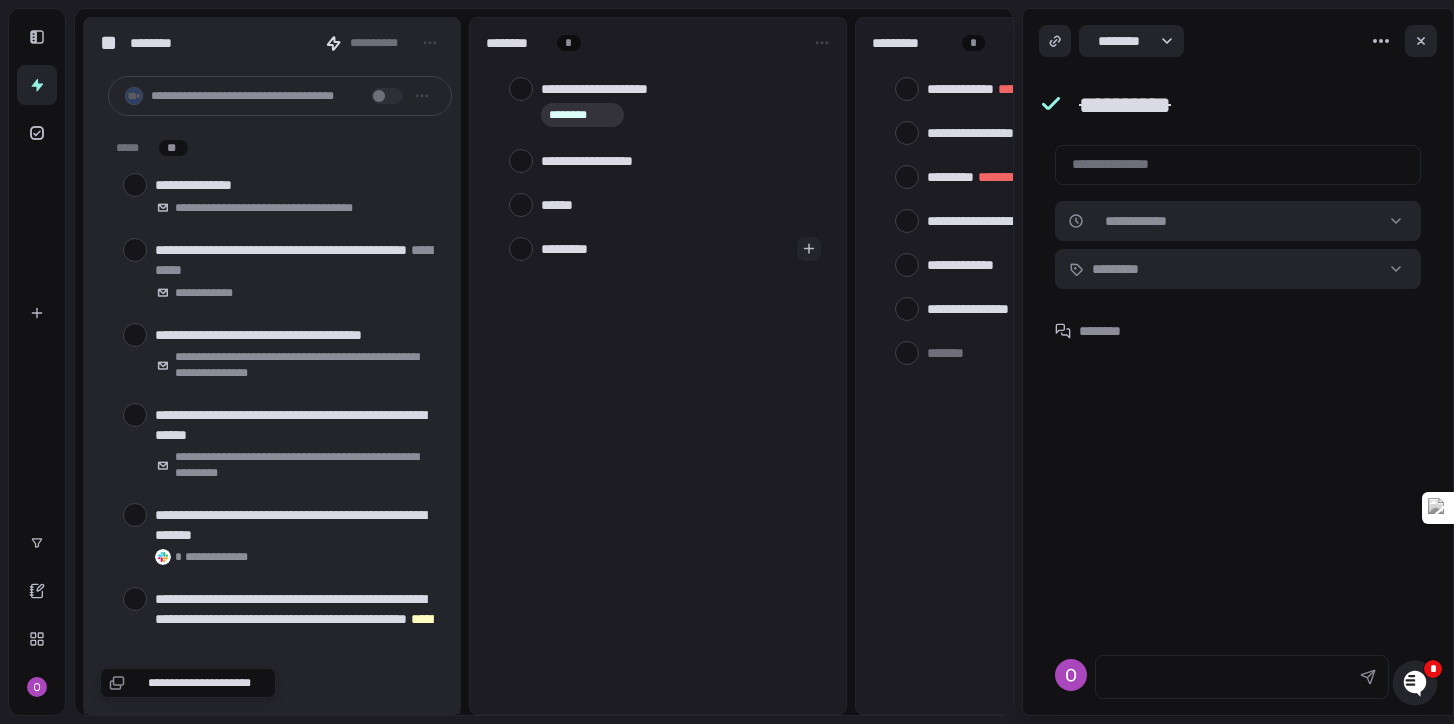 type on "*" 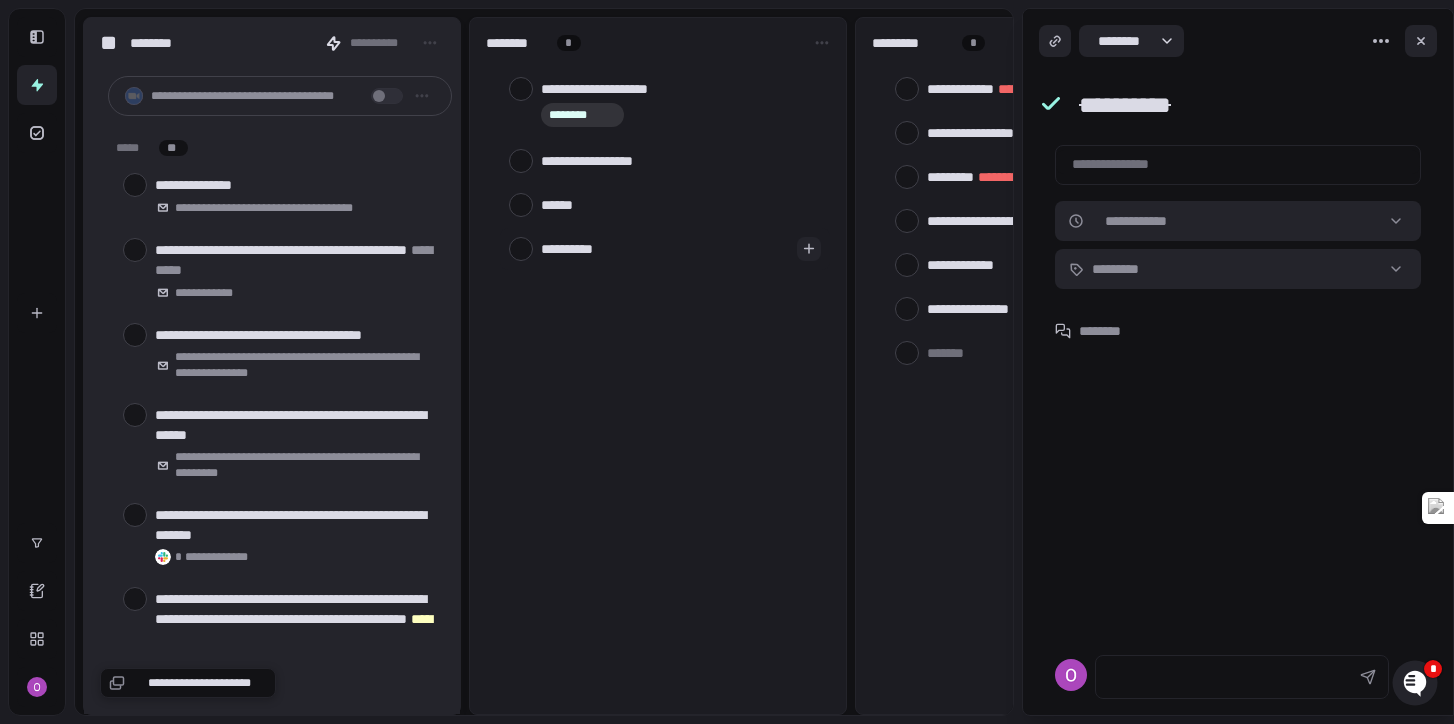 type on "**********" 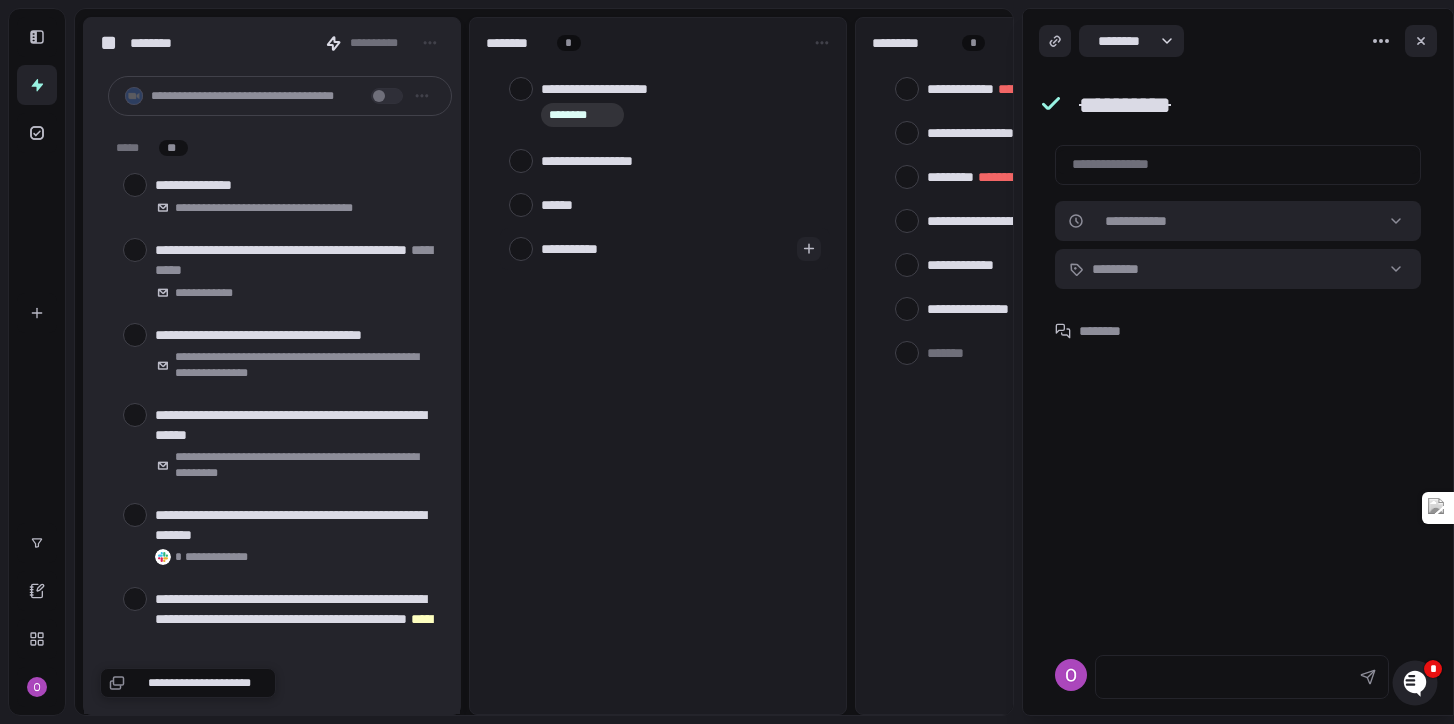 type 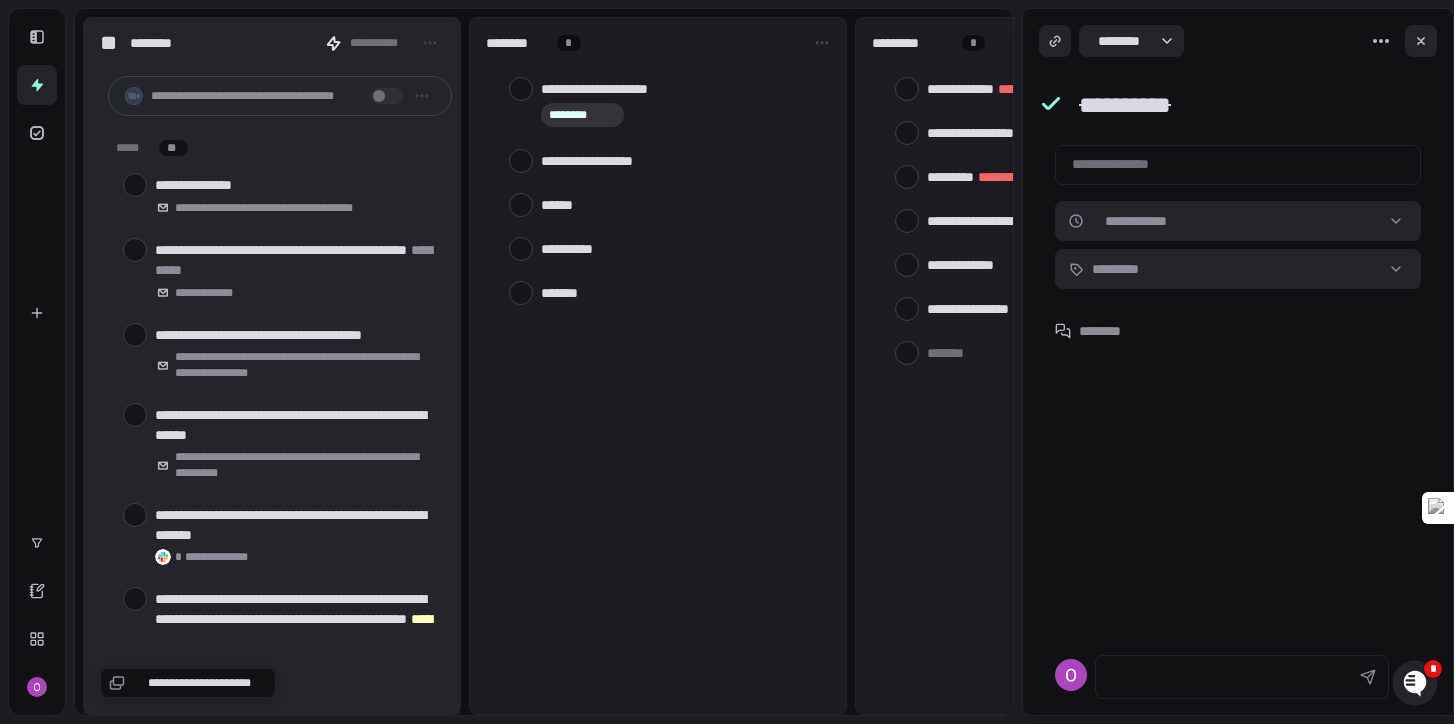 type on "*" 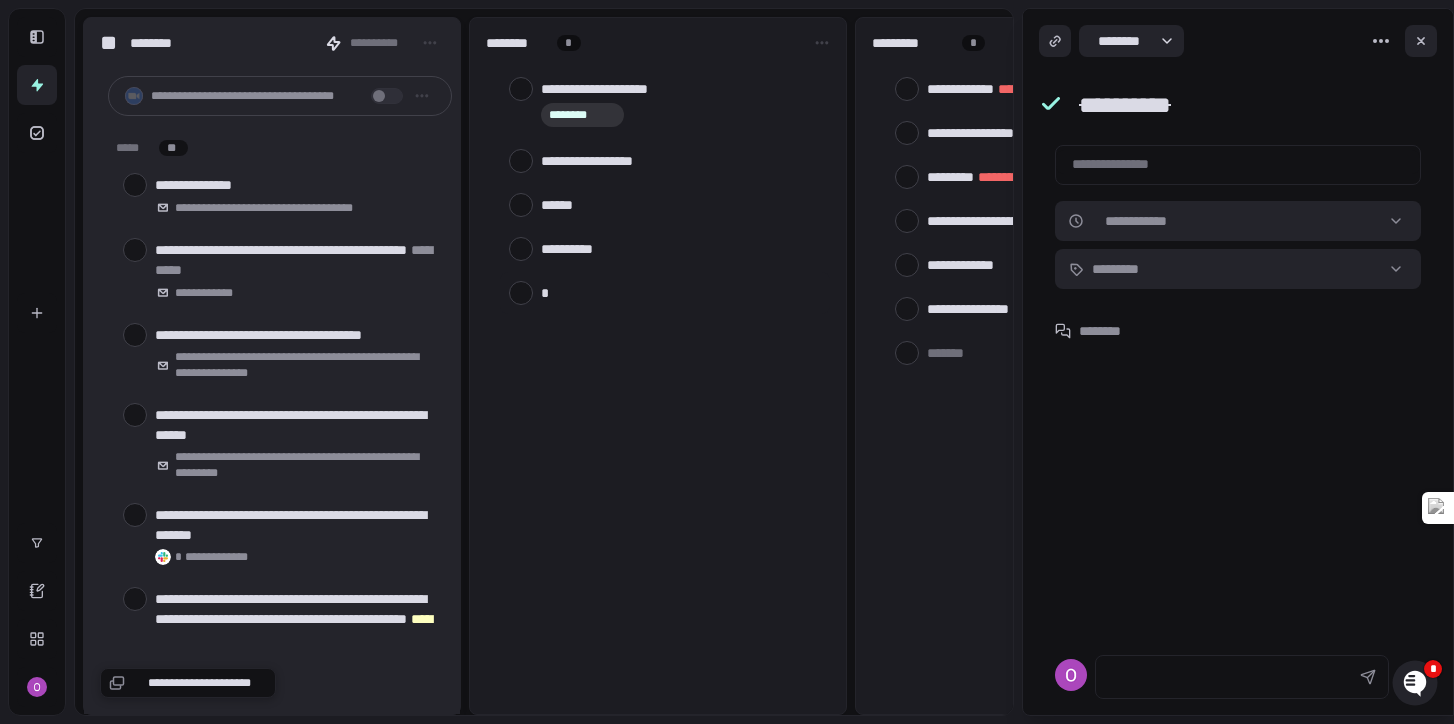 type on "**" 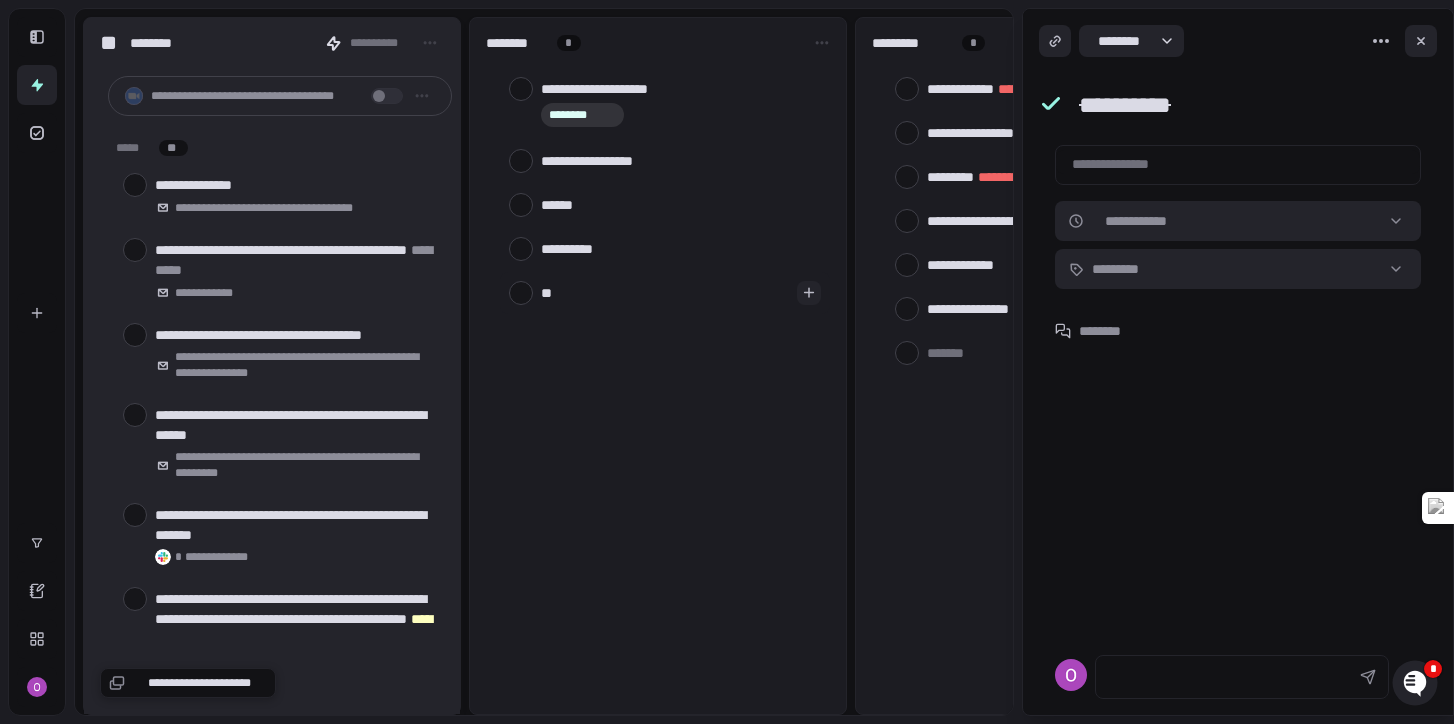 type on "***" 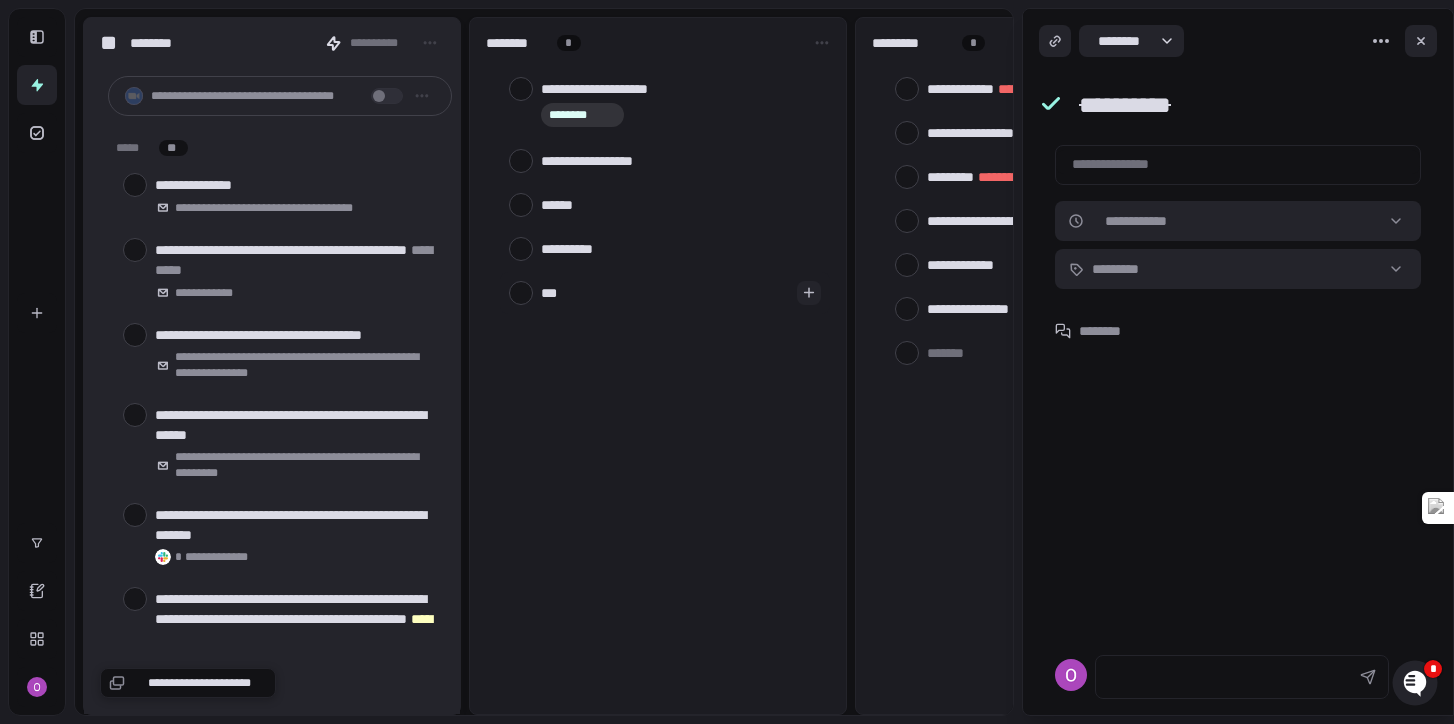 type on "***" 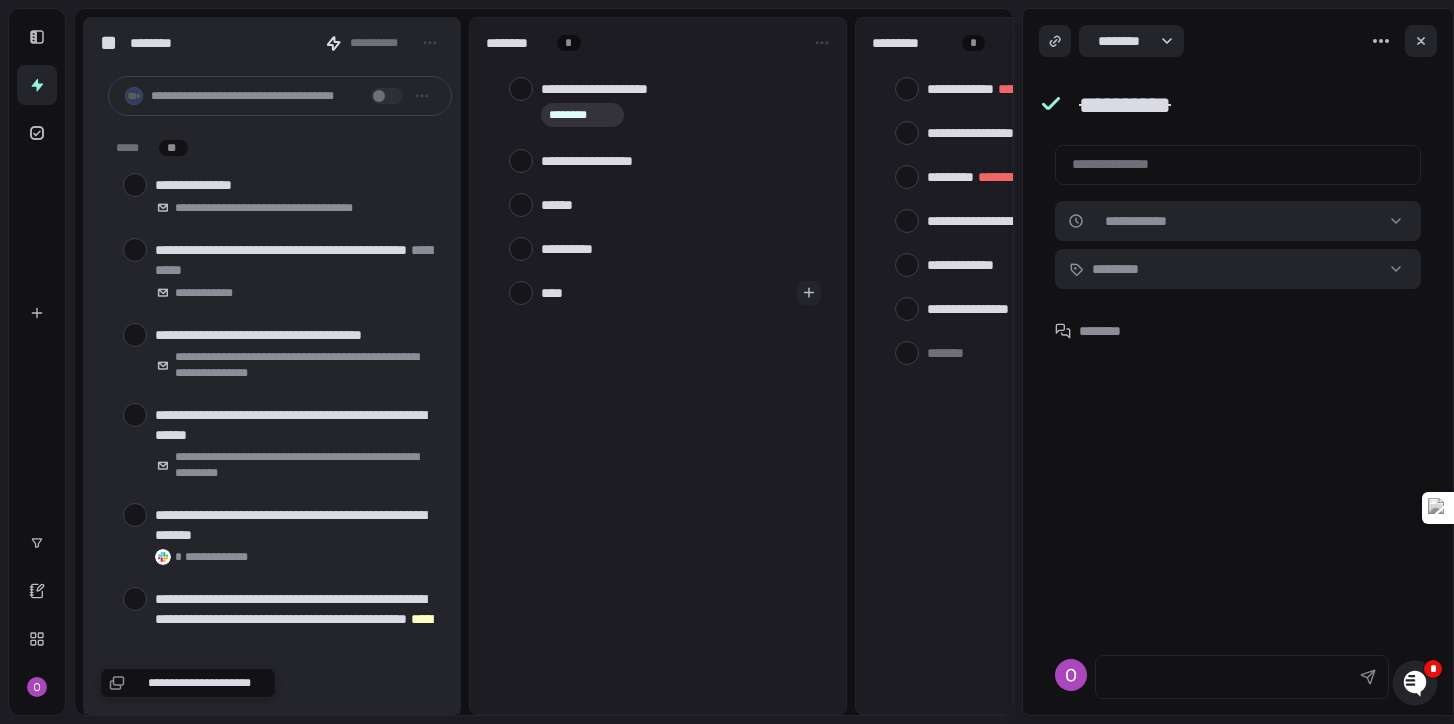 type on "*****" 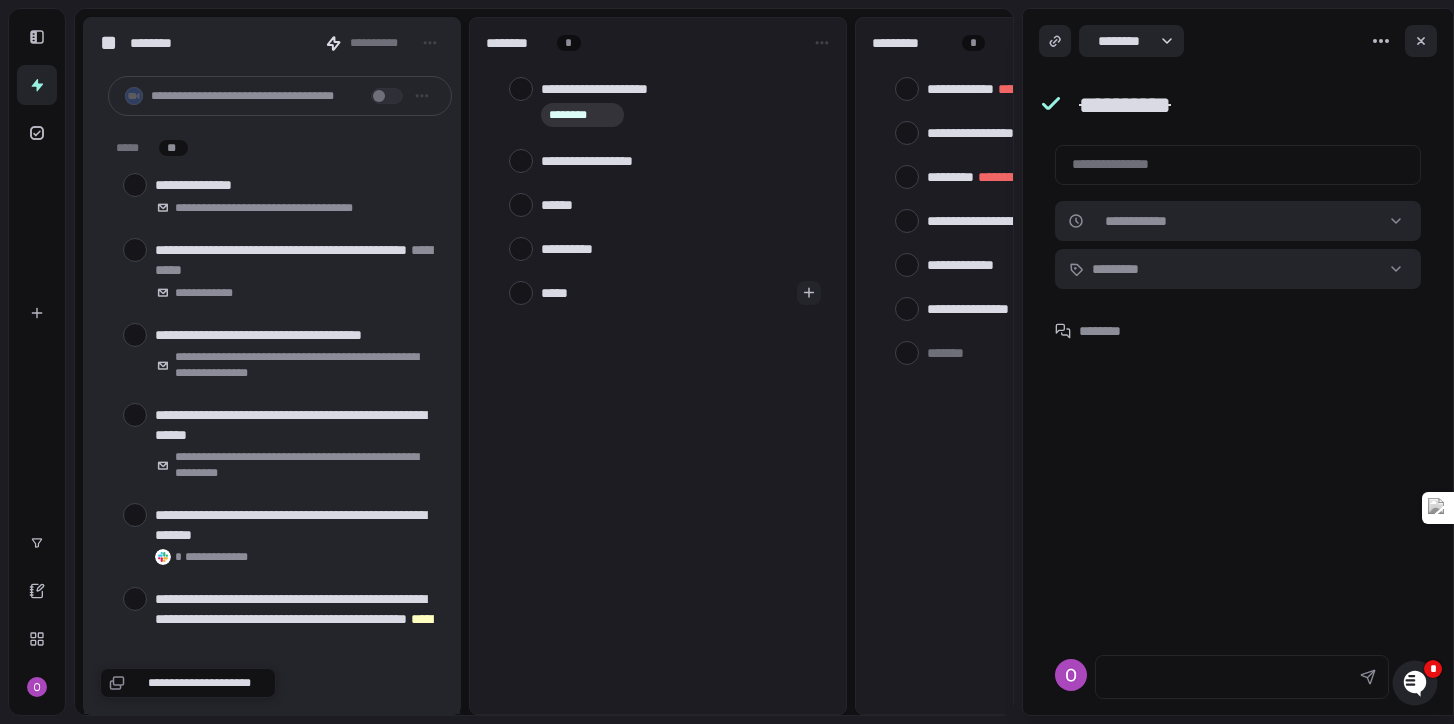 type on "******" 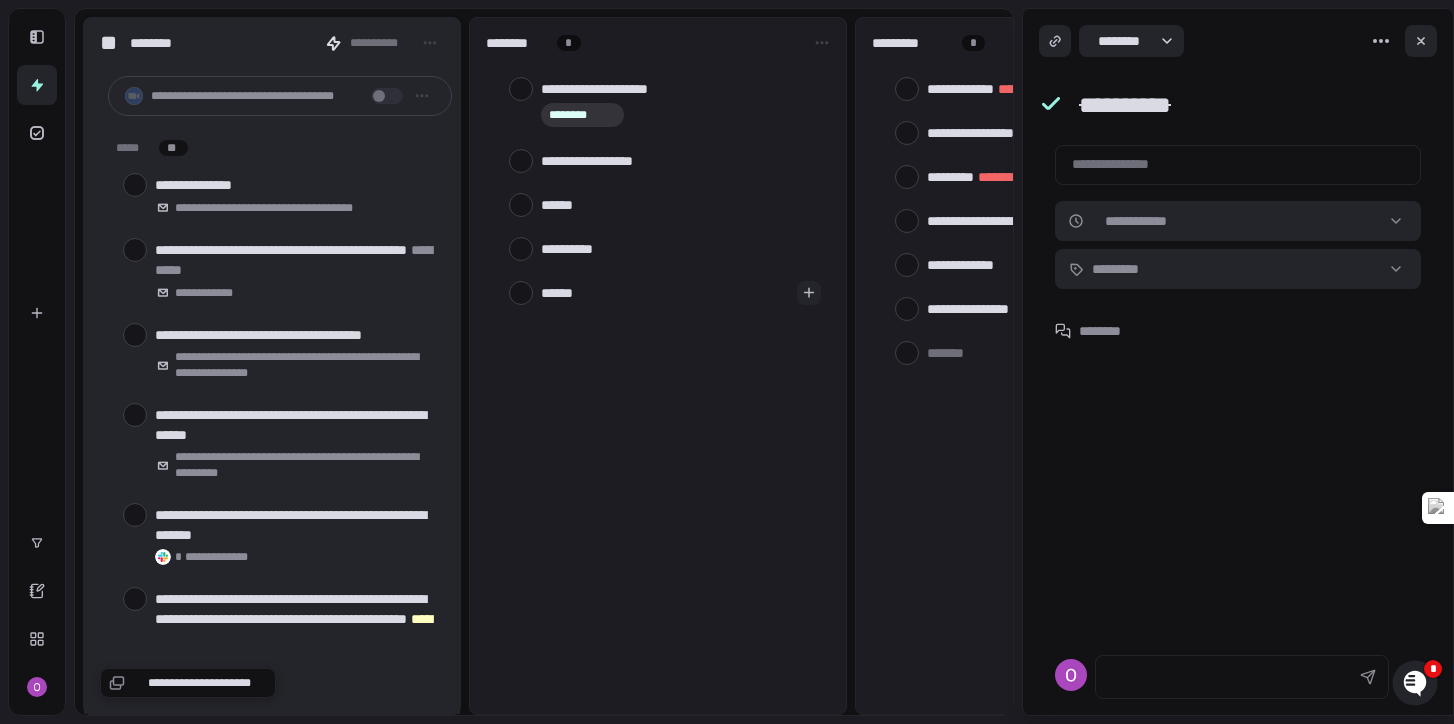type on "*******" 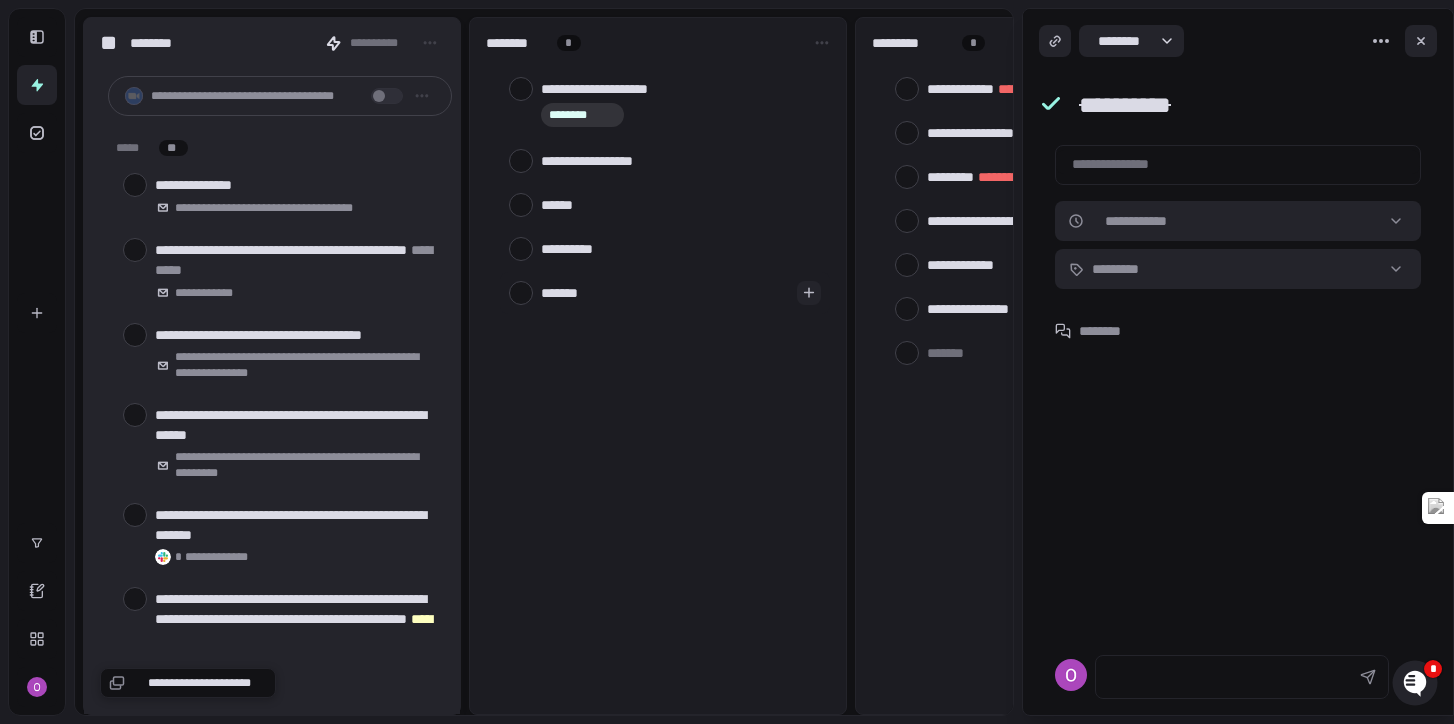 type on "********" 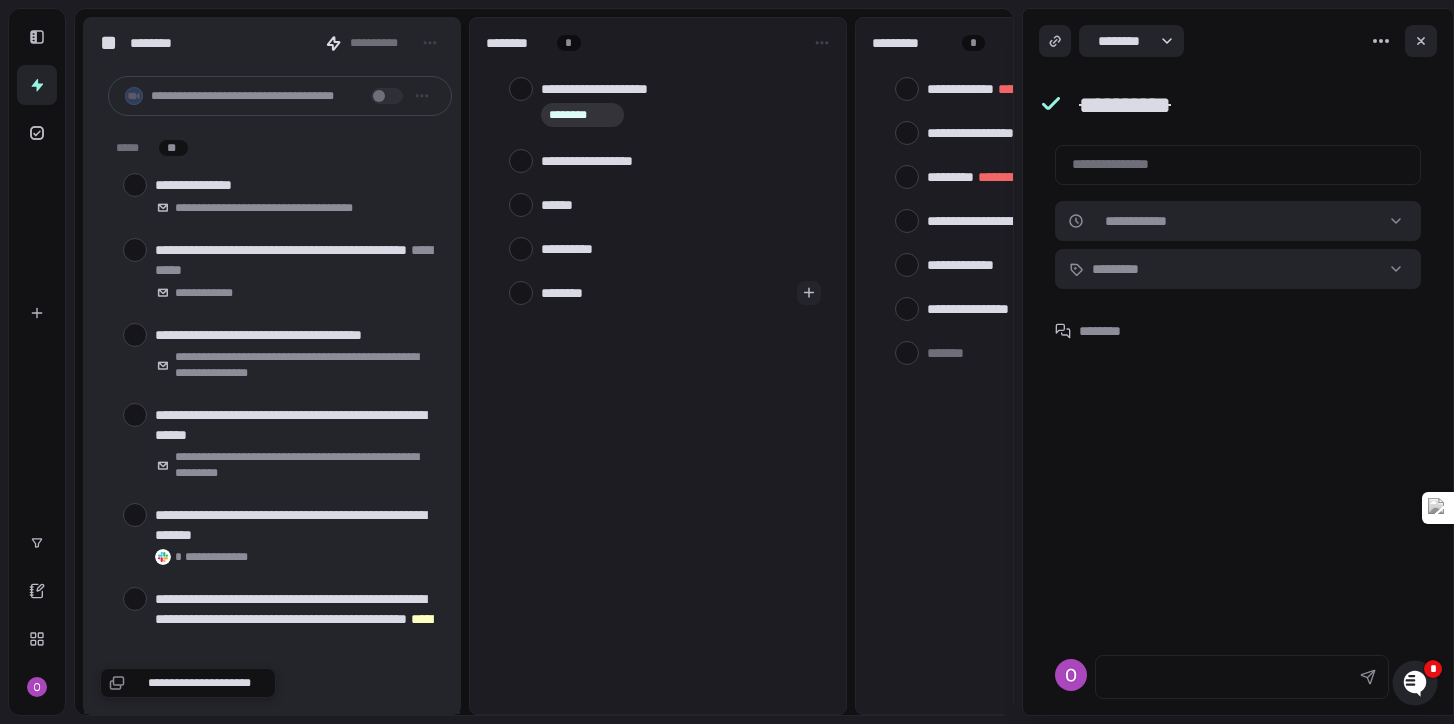 type 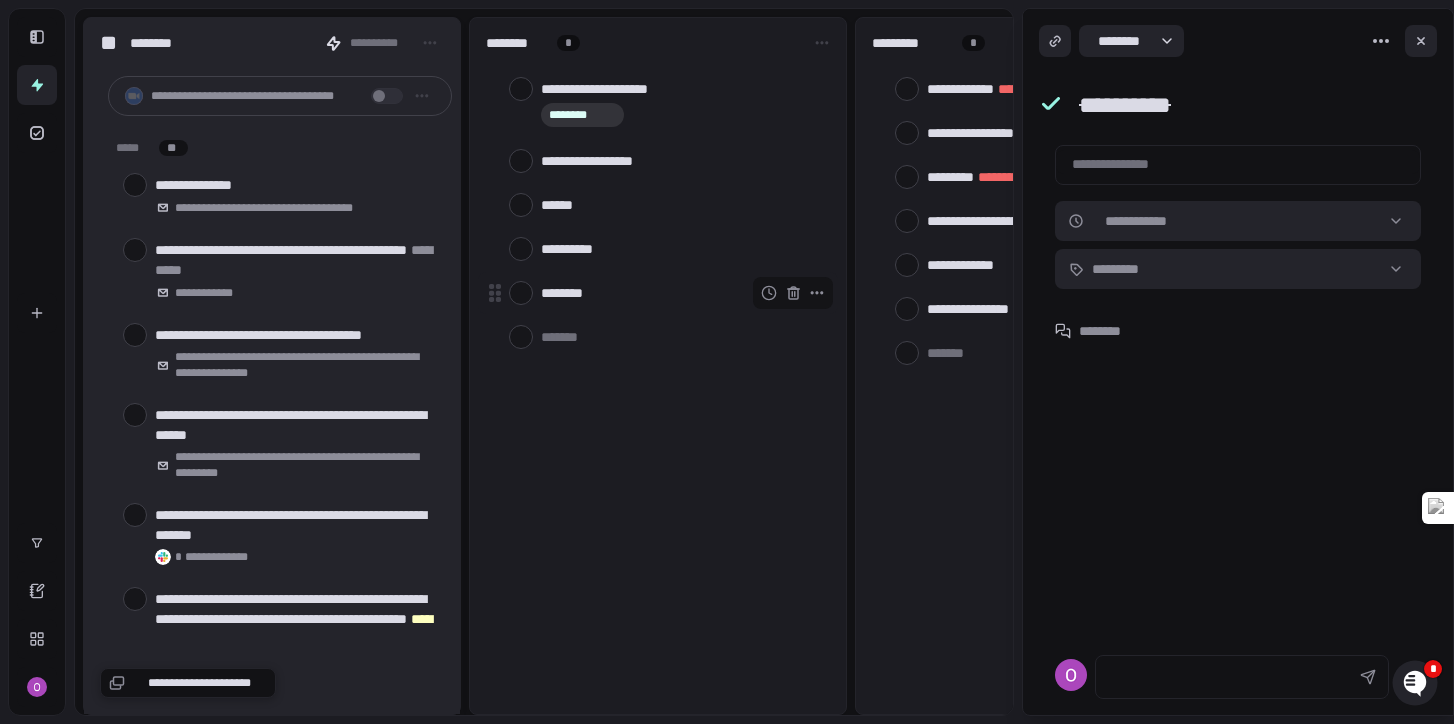 click on "********" at bounding box center [681, 293] 